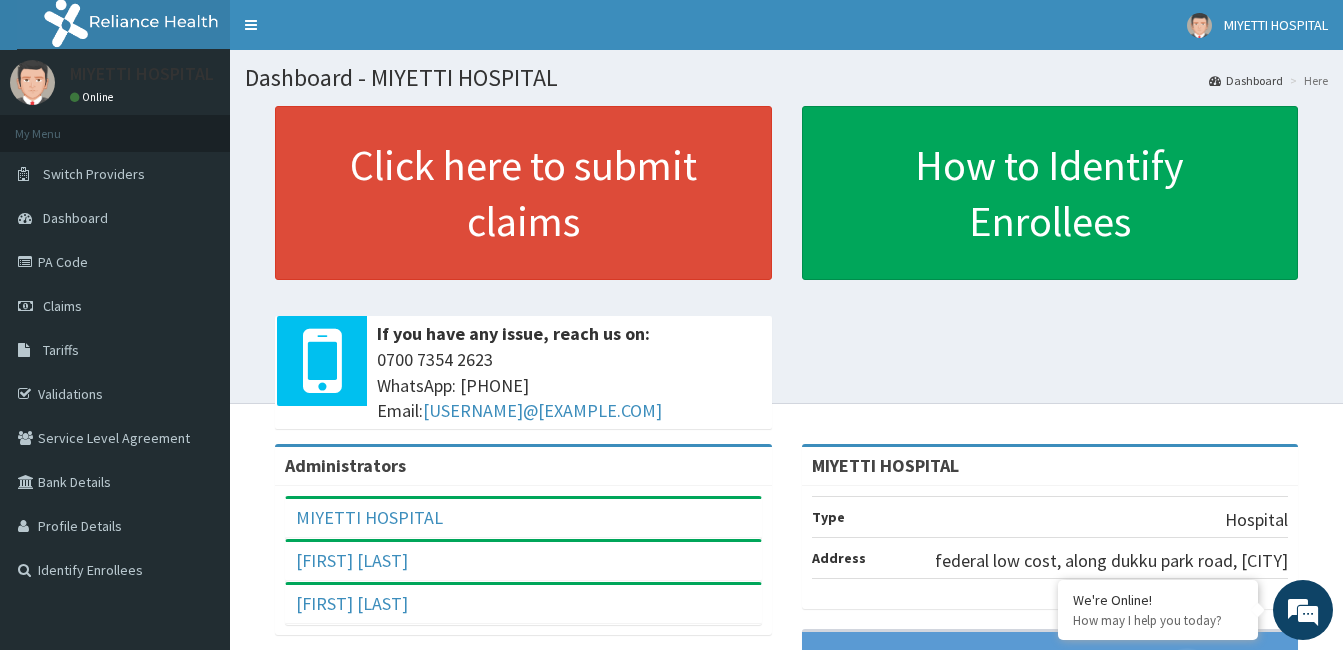 scroll, scrollTop: 281, scrollLeft: 0, axis: vertical 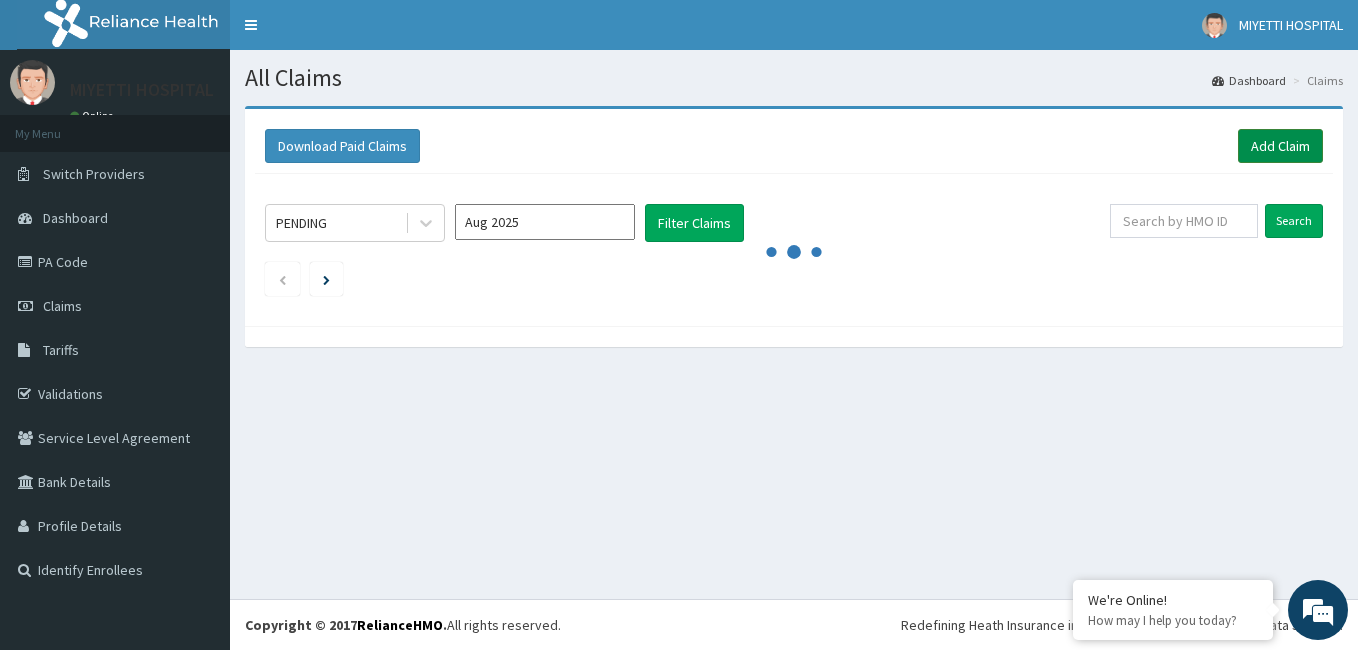click on "Add Claim" at bounding box center (1280, 146) 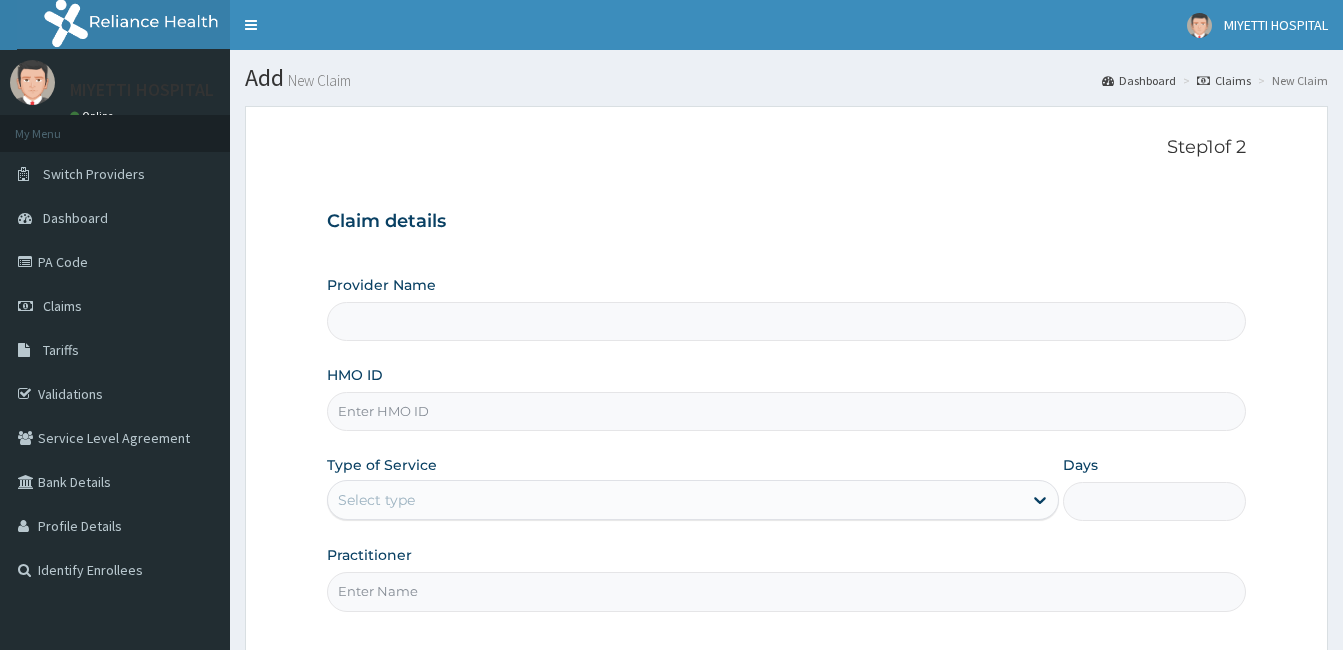 scroll, scrollTop: 0, scrollLeft: 0, axis: both 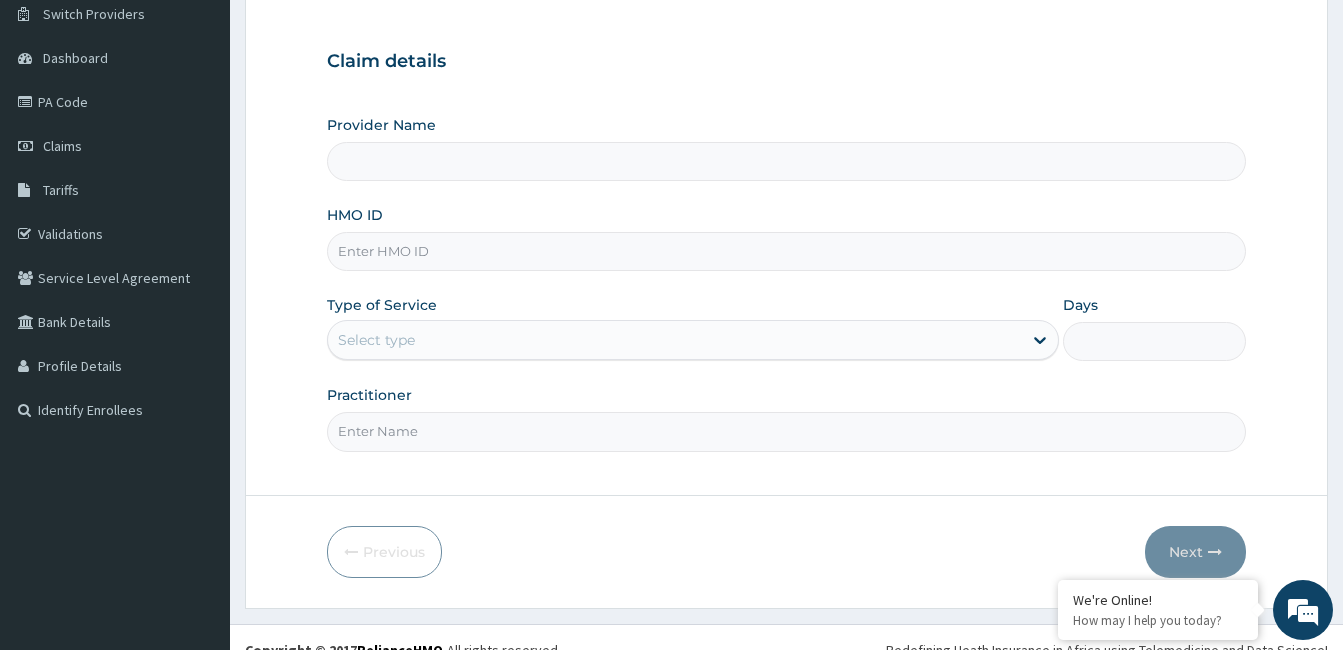 type on "MIYETTI HOSPITAL" 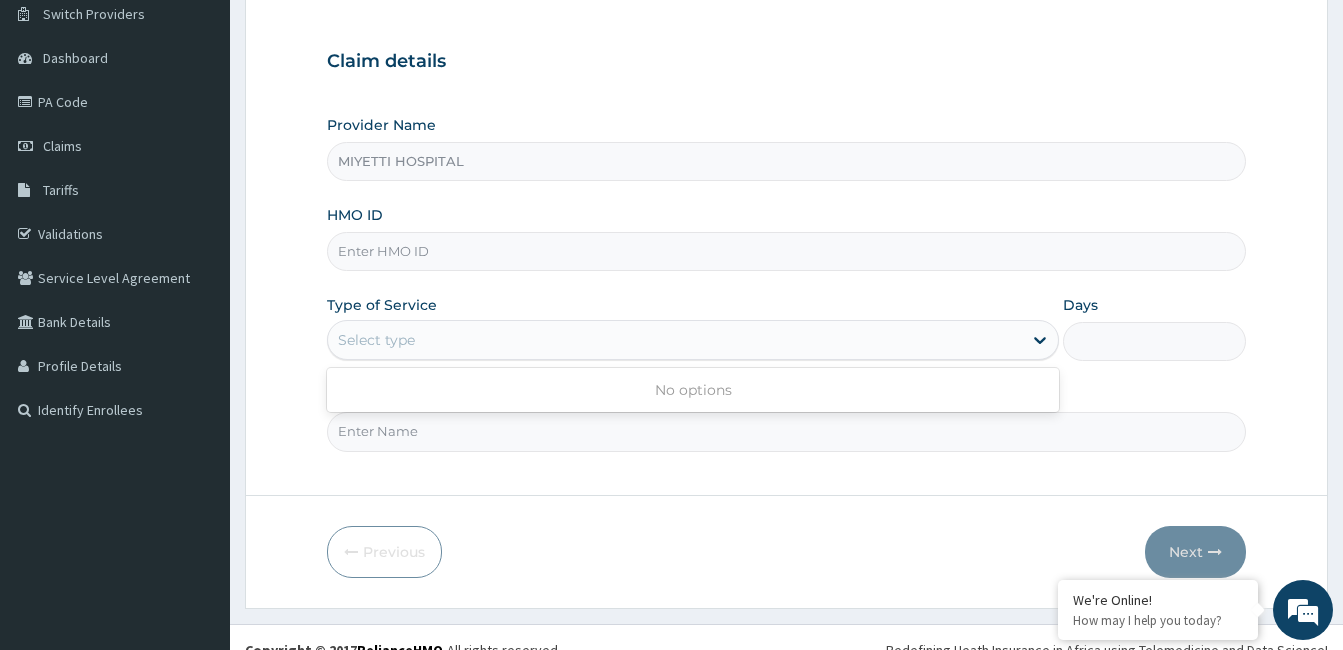 click on "Select type" at bounding box center (675, 340) 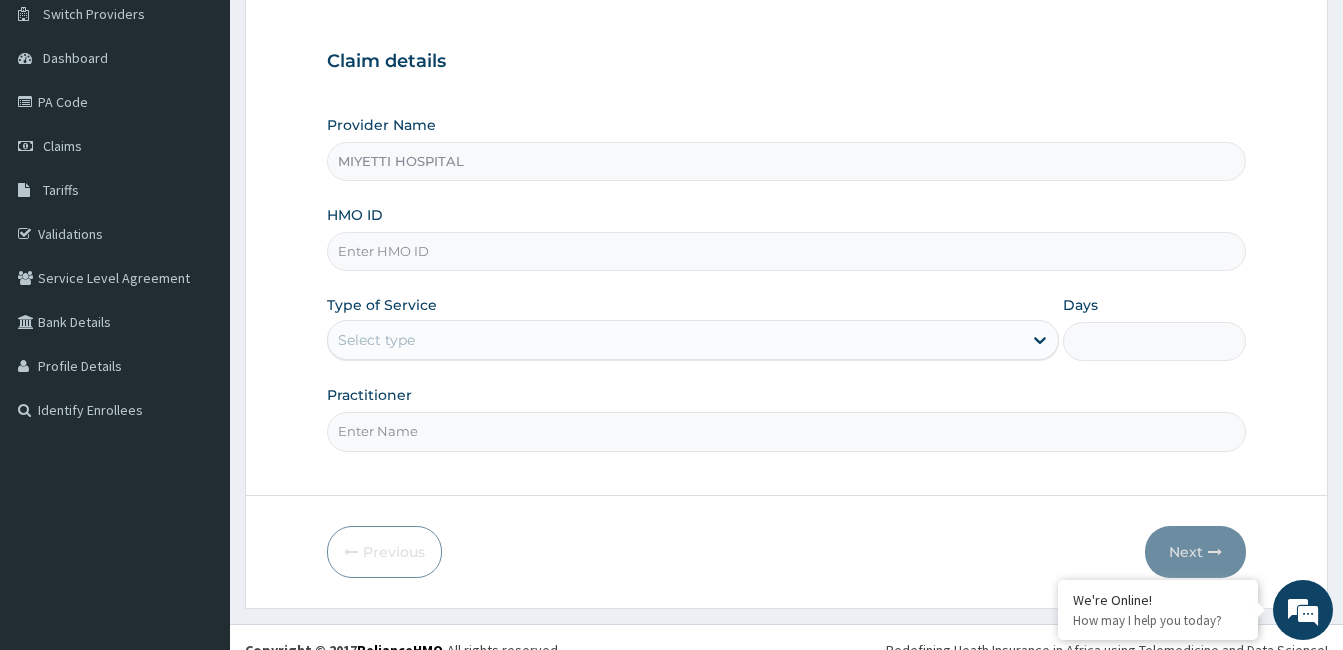 click on "Select type" at bounding box center (675, 340) 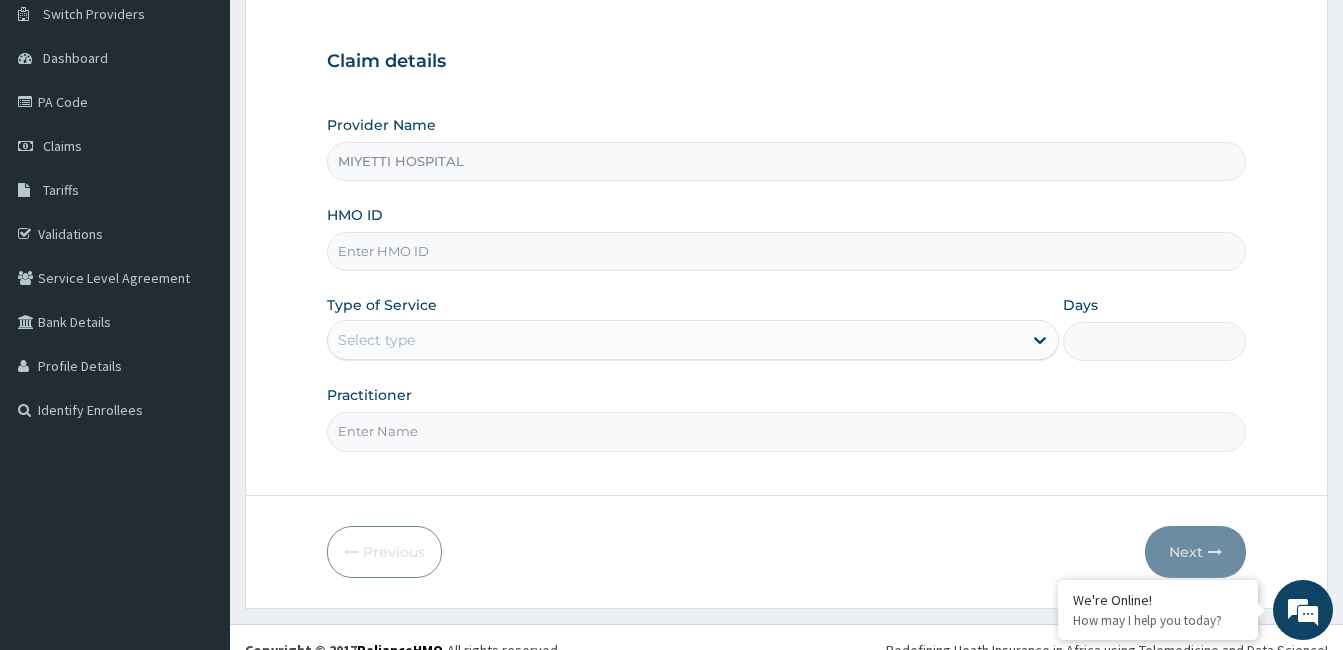 click on "Select type" at bounding box center [675, 340] 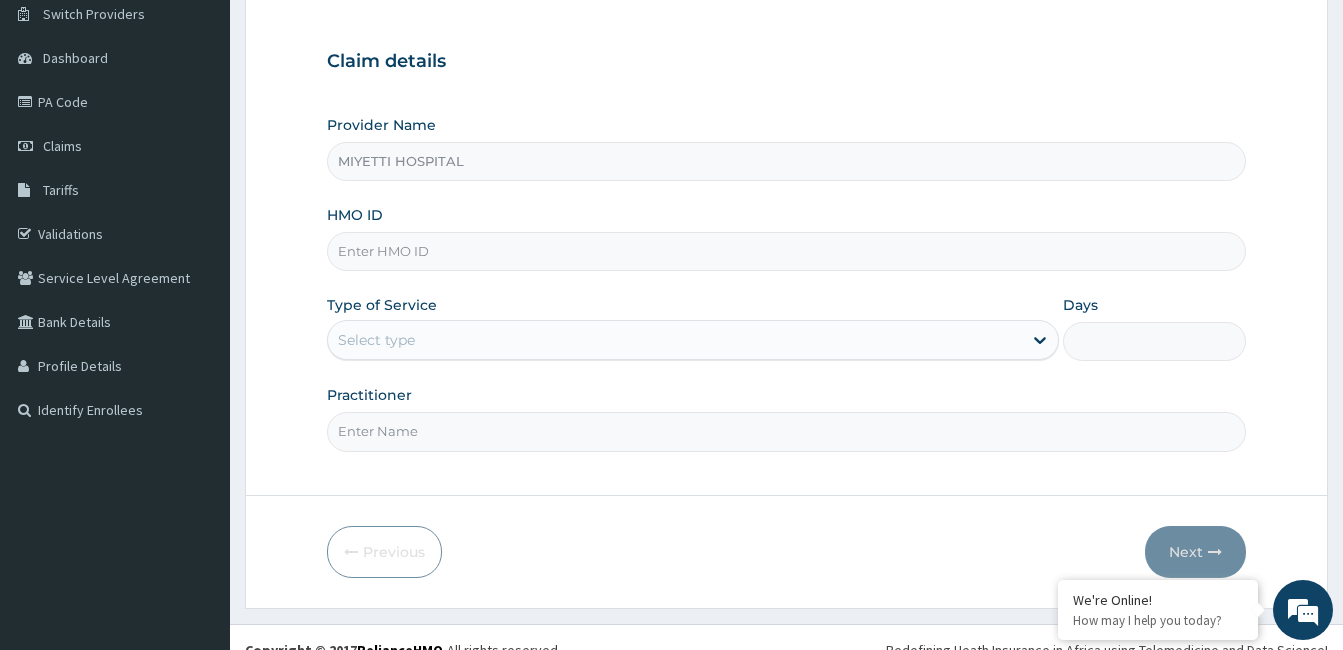 click on "Select type" at bounding box center (675, 340) 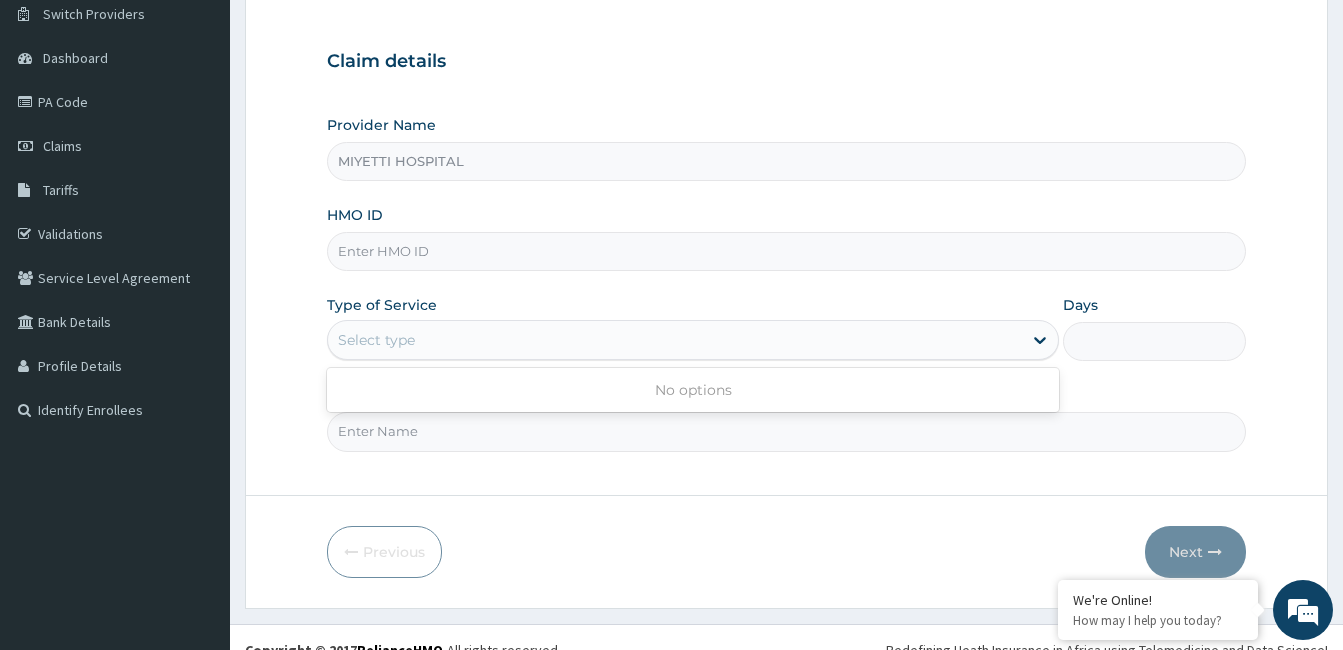 click on "Select type" at bounding box center (675, 340) 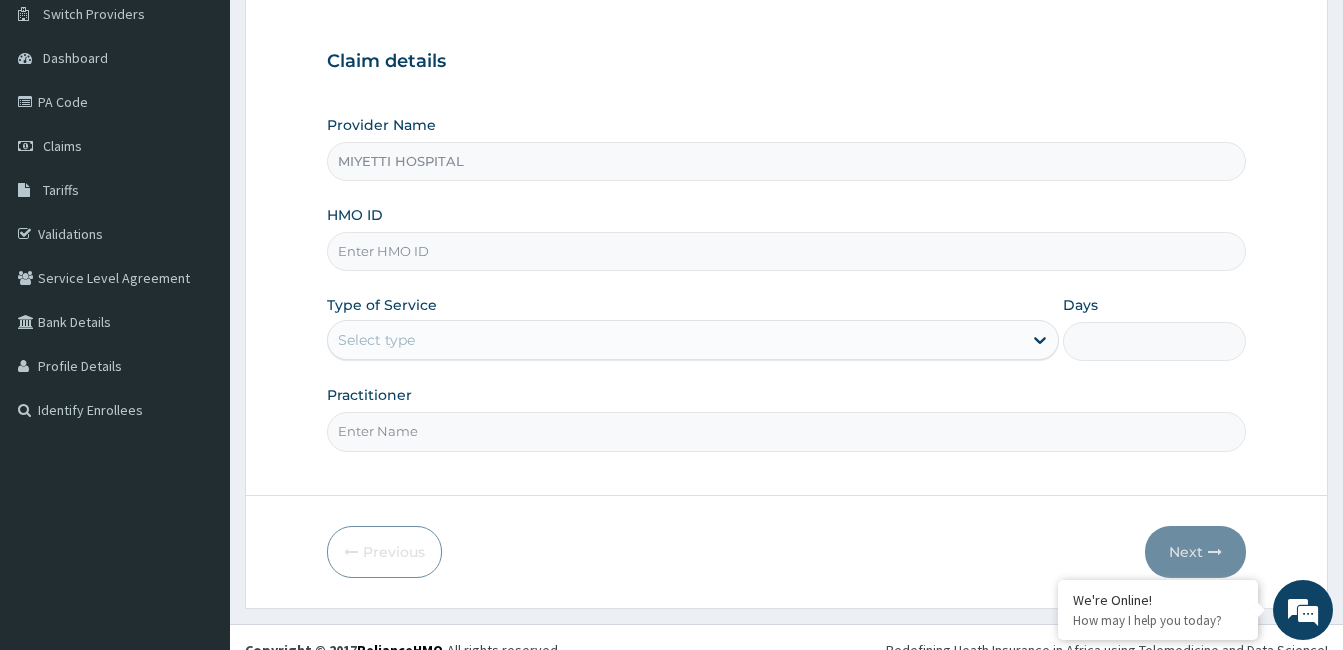 click on "Select type" at bounding box center [675, 340] 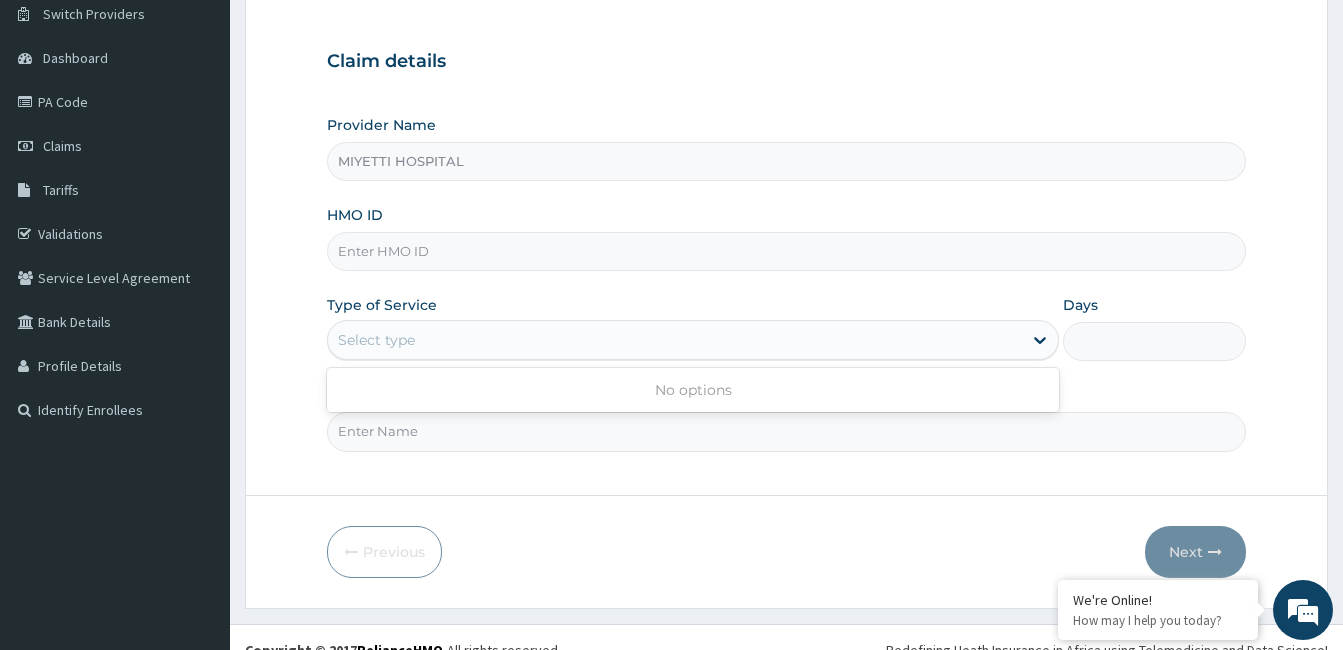 click on "Select type" at bounding box center [675, 340] 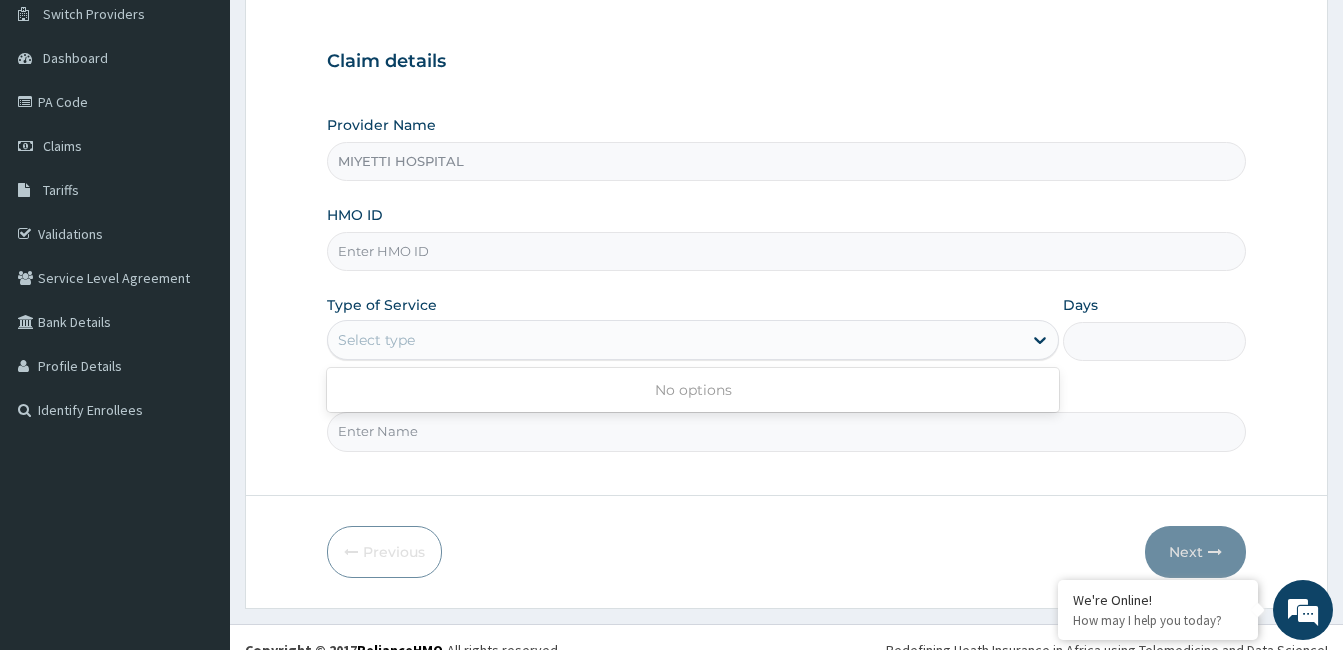 click on "Select type" at bounding box center (675, 340) 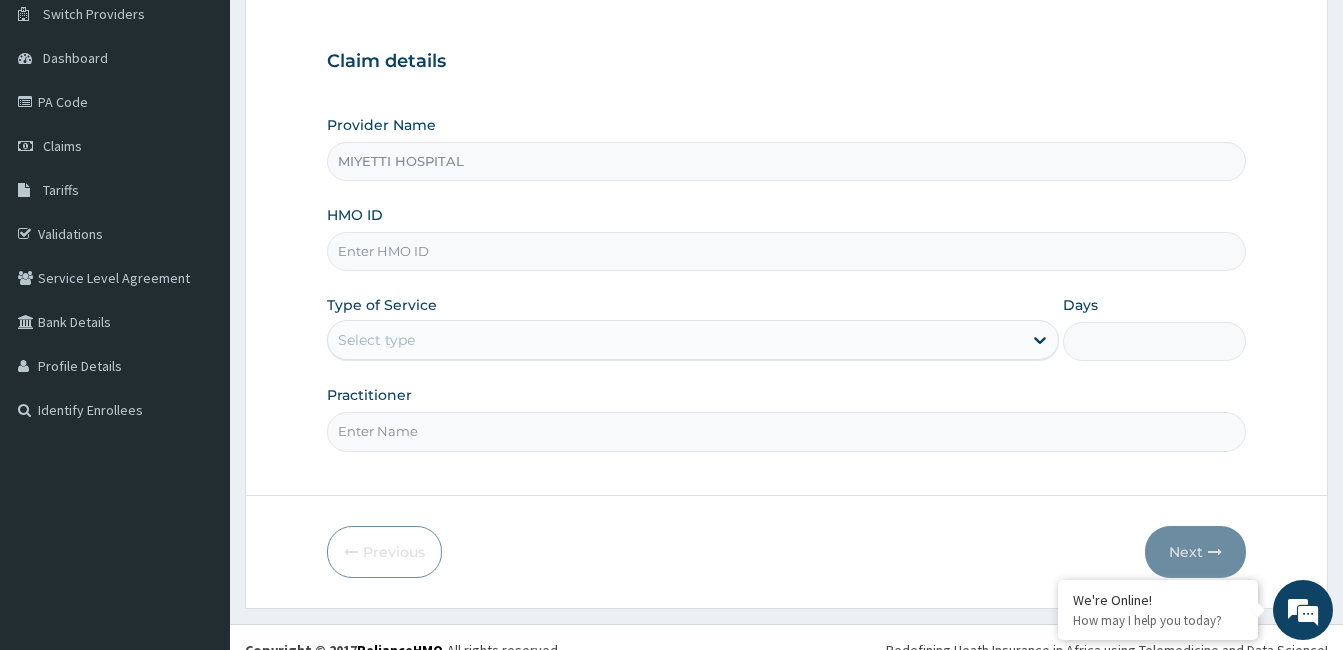 click on "Select type" at bounding box center (675, 340) 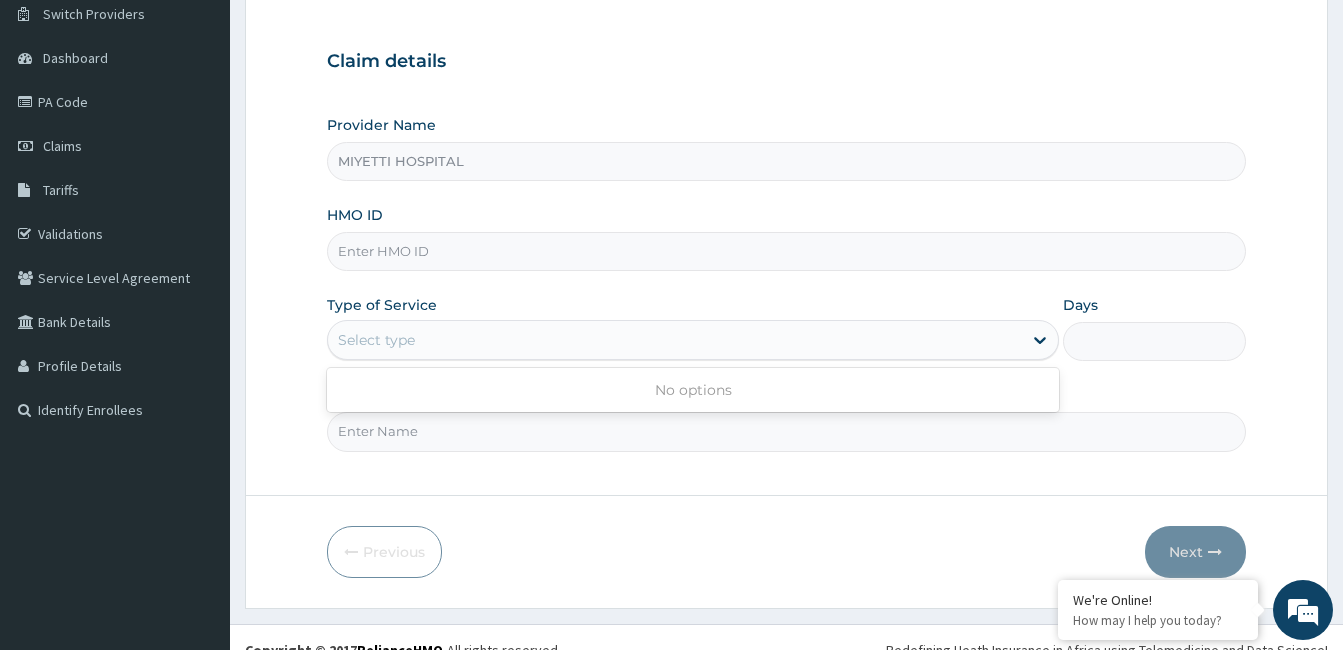 scroll, scrollTop: 0, scrollLeft: 0, axis: both 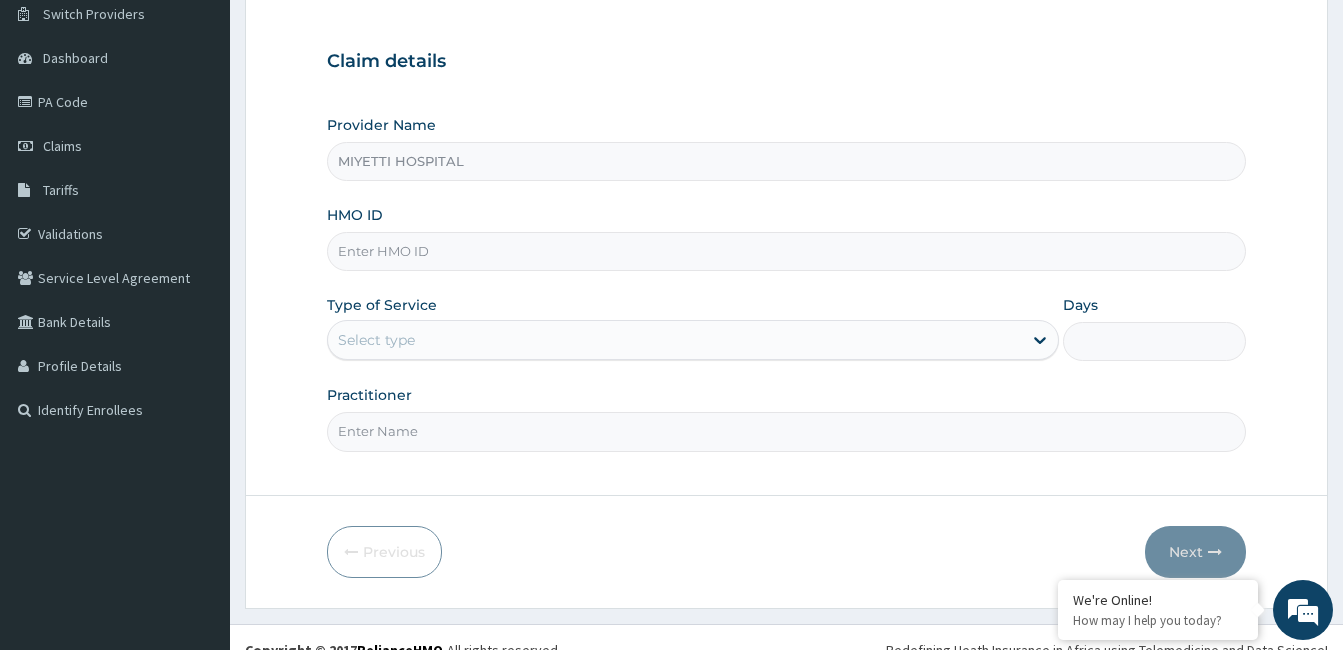 click on "Select type" at bounding box center [675, 340] 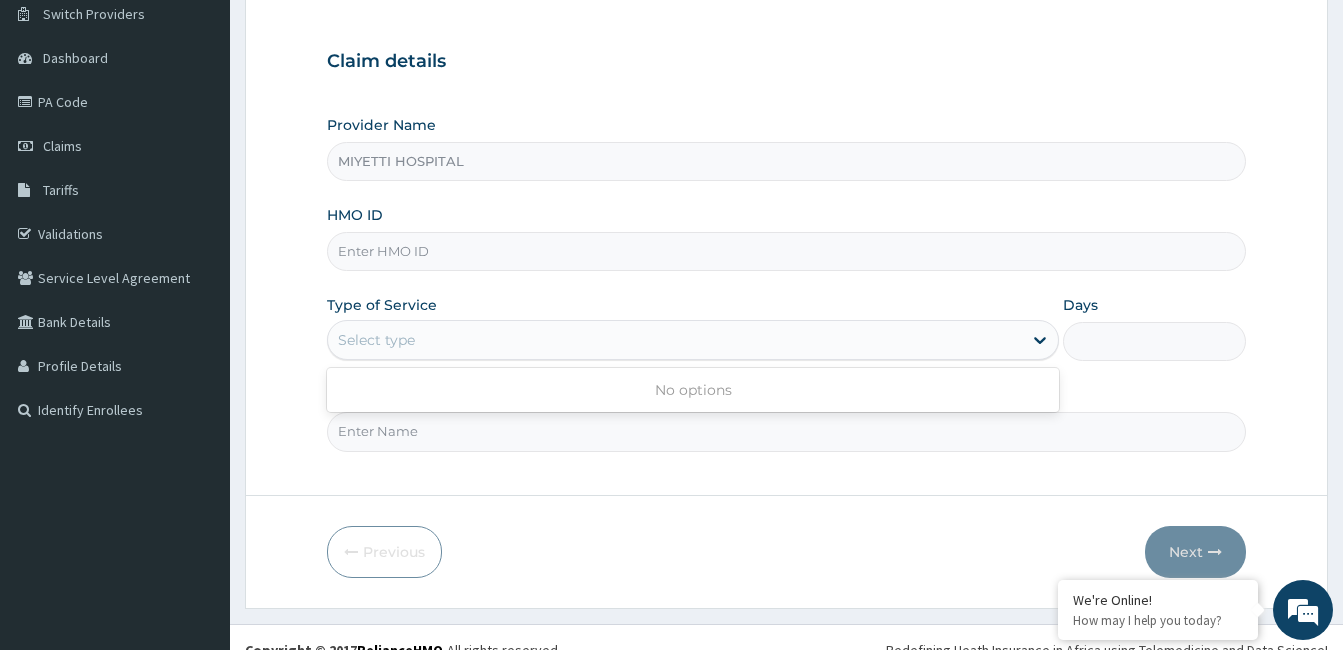 click on "Select type" at bounding box center (675, 340) 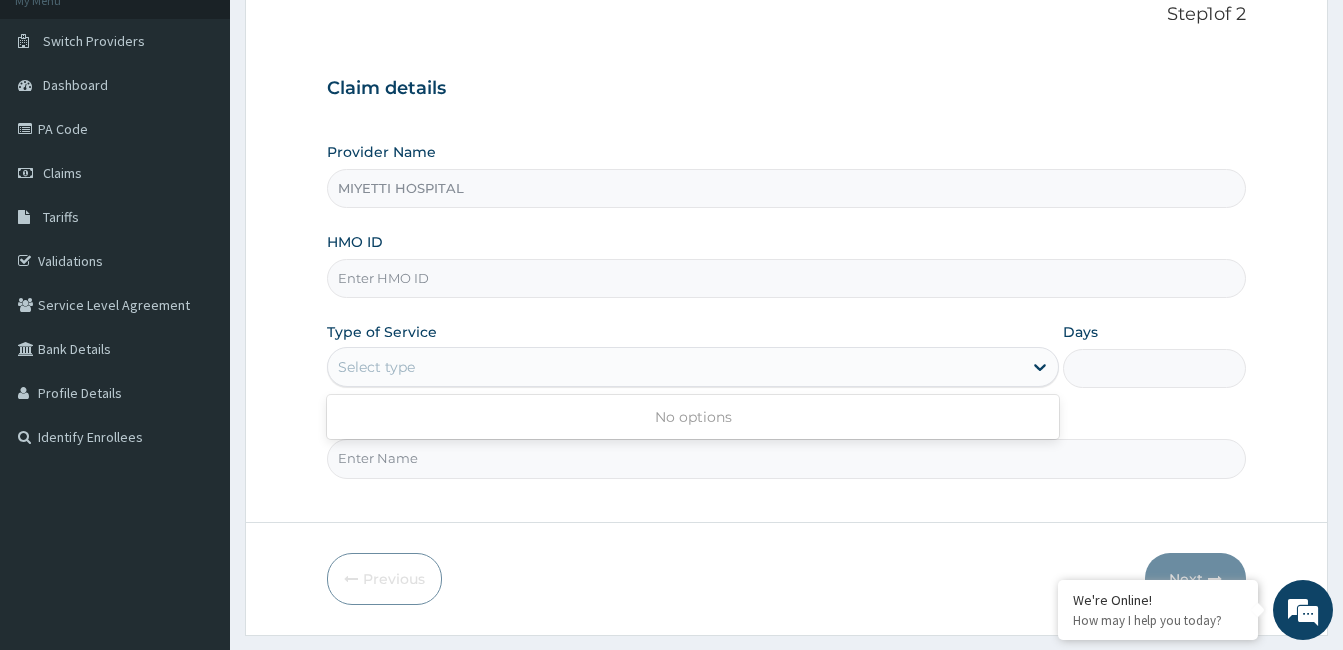 scroll, scrollTop: 115, scrollLeft: 0, axis: vertical 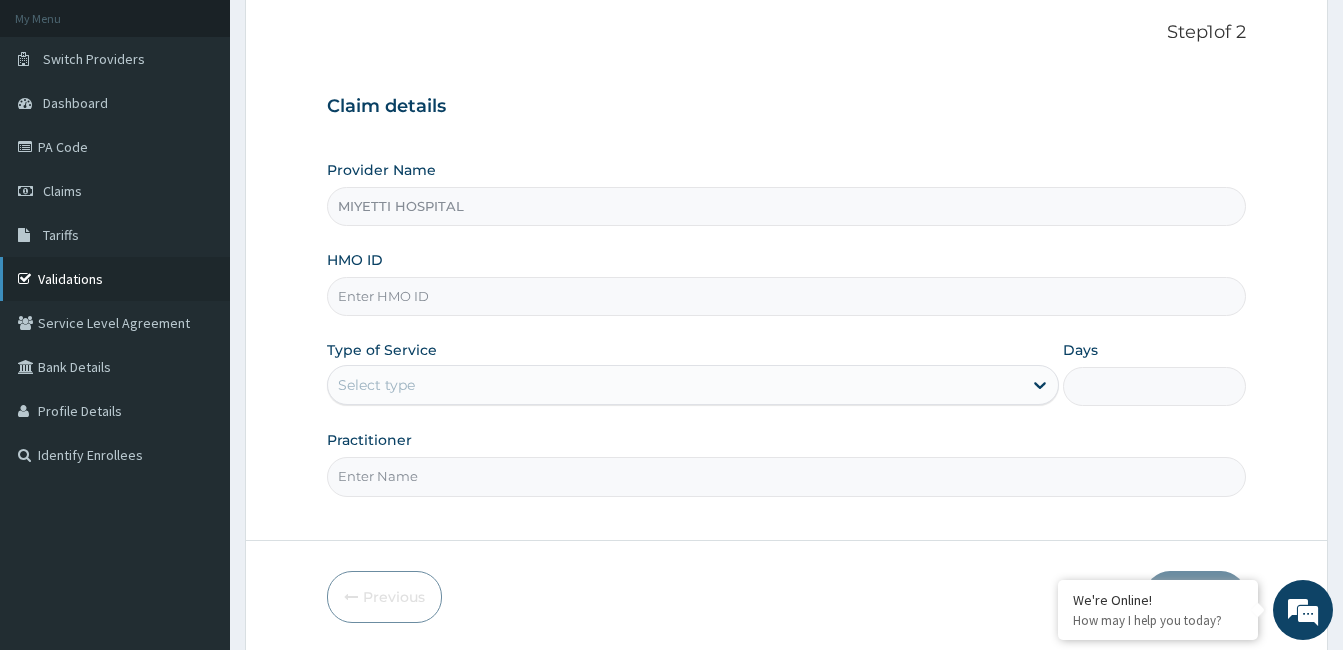 click on "Validations" at bounding box center [115, 279] 